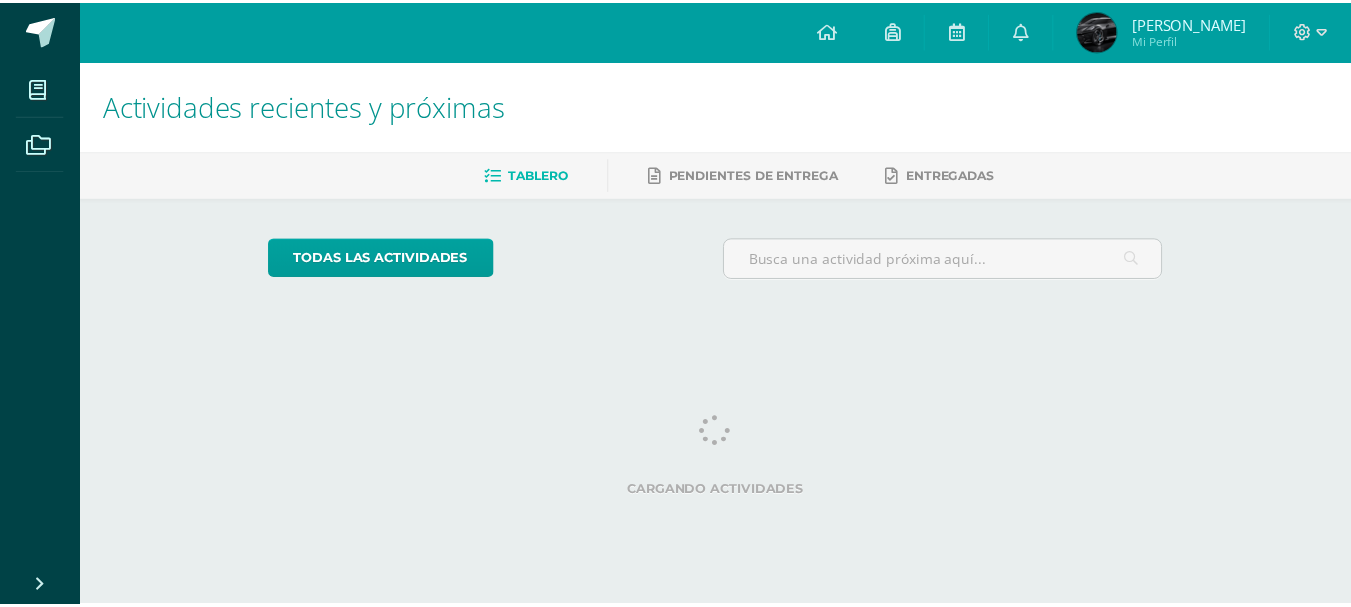 scroll, scrollTop: 0, scrollLeft: 0, axis: both 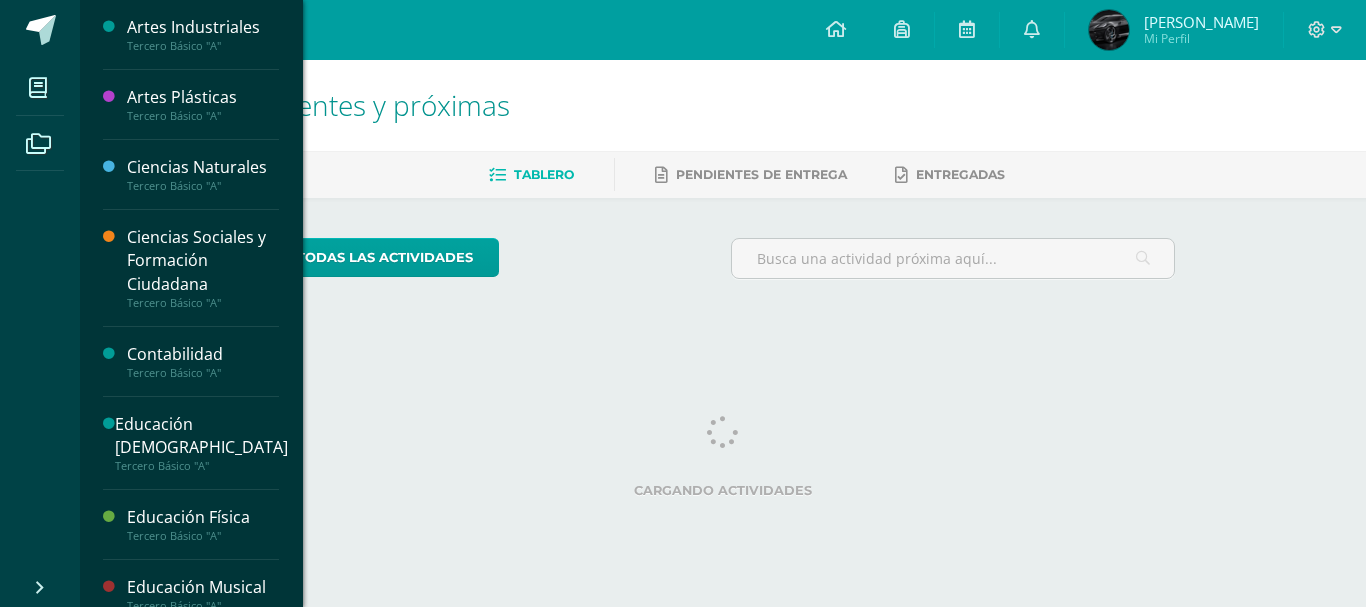 click on "Mis cursos" at bounding box center (40, 88) 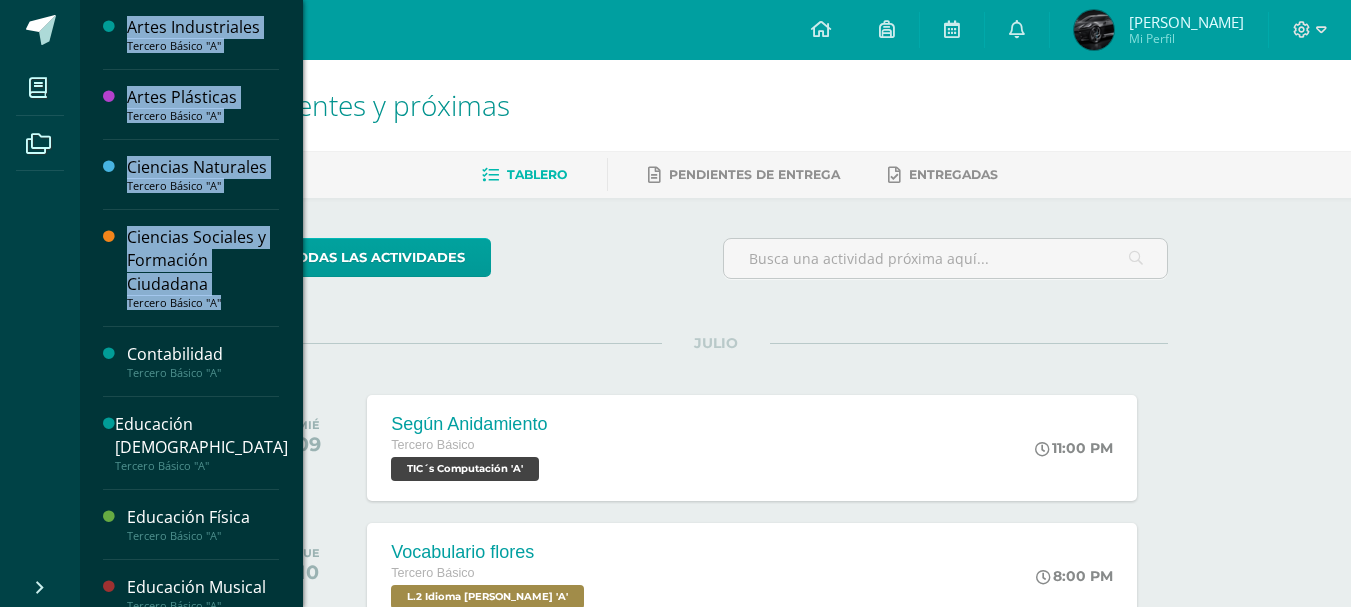 drag, startPoint x: 15, startPoint y: 77, endPoint x: 297, endPoint y: 317, distance: 370.30258 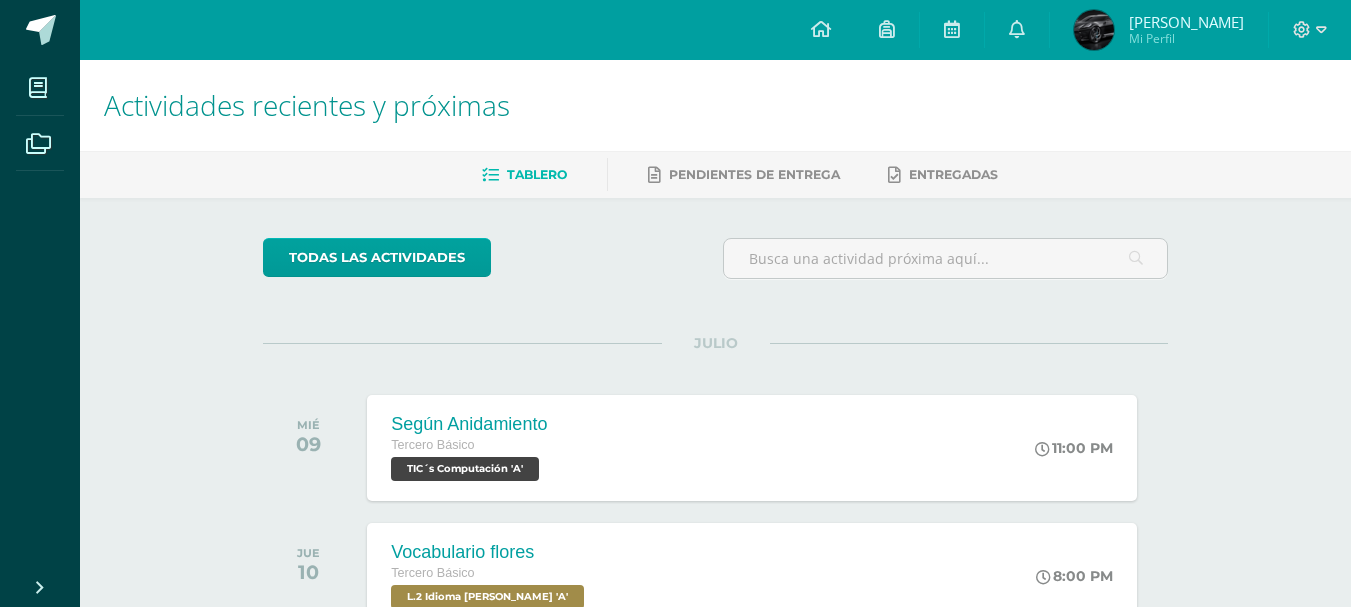 scroll, scrollTop: 0, scrollLeft: 0, axis: both 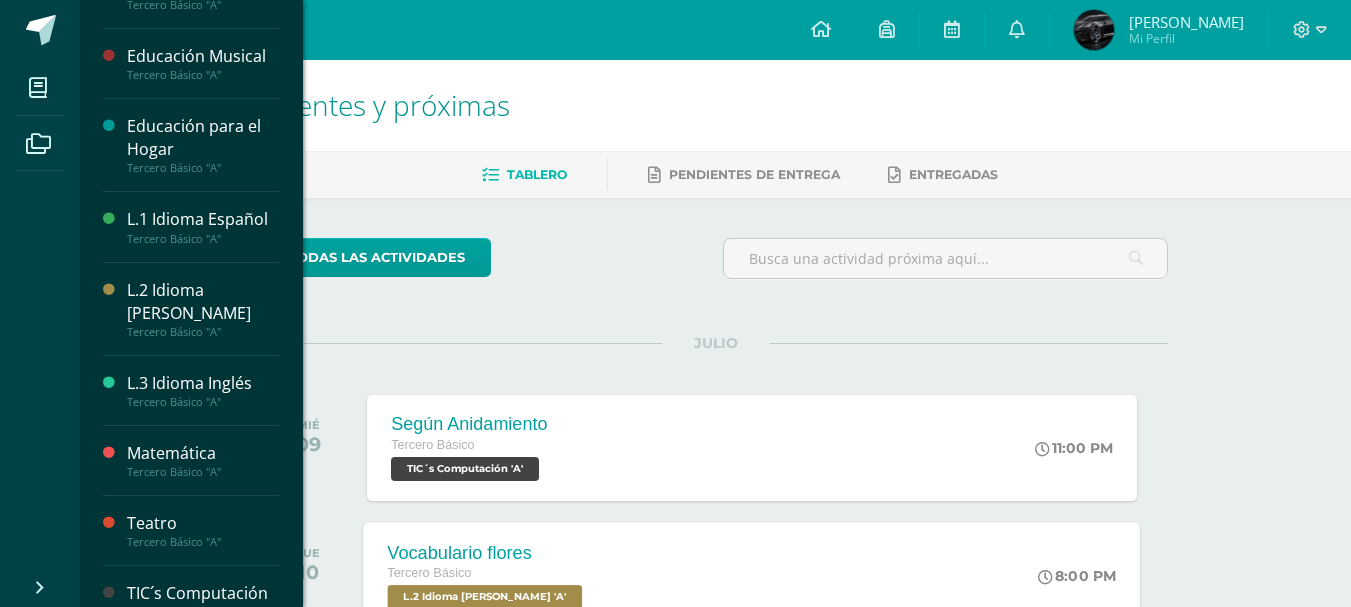 click on "Vocabulario flores" at bounding box center [488, 552] 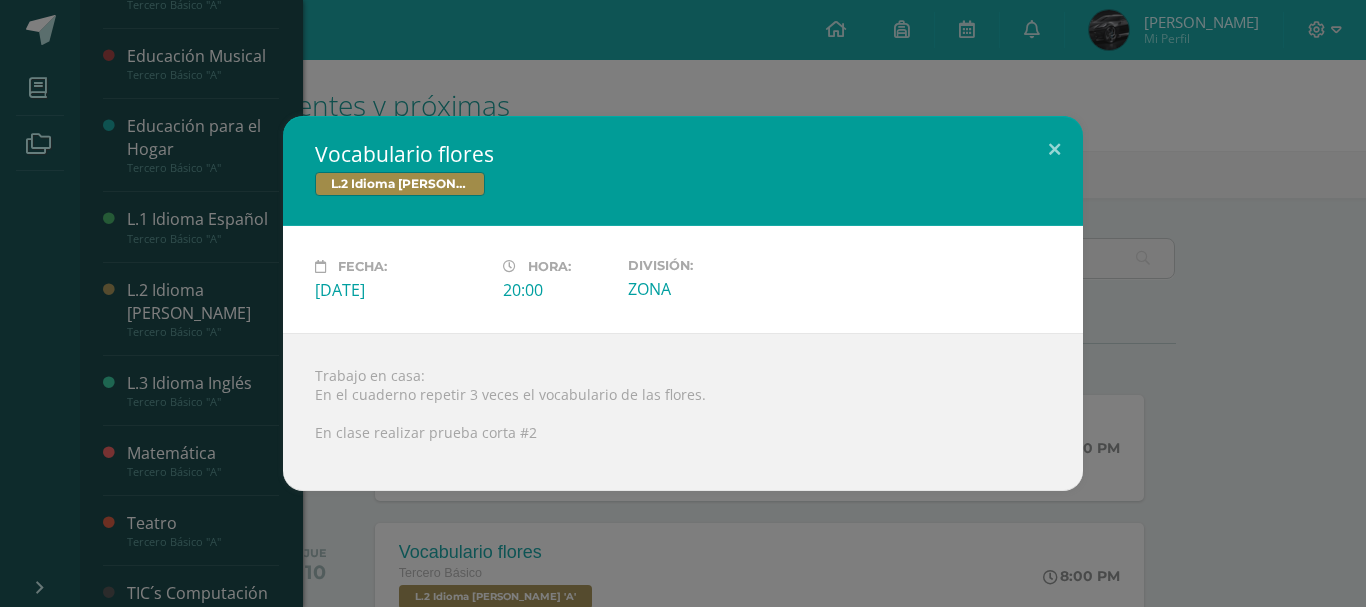 click on "Vocabulario flores
L.2 Idioma [PERSON_NAME]
Fecha:
[DATE][PERSON_NAME]:
20:00
División:" at bounding box center [683, 303] 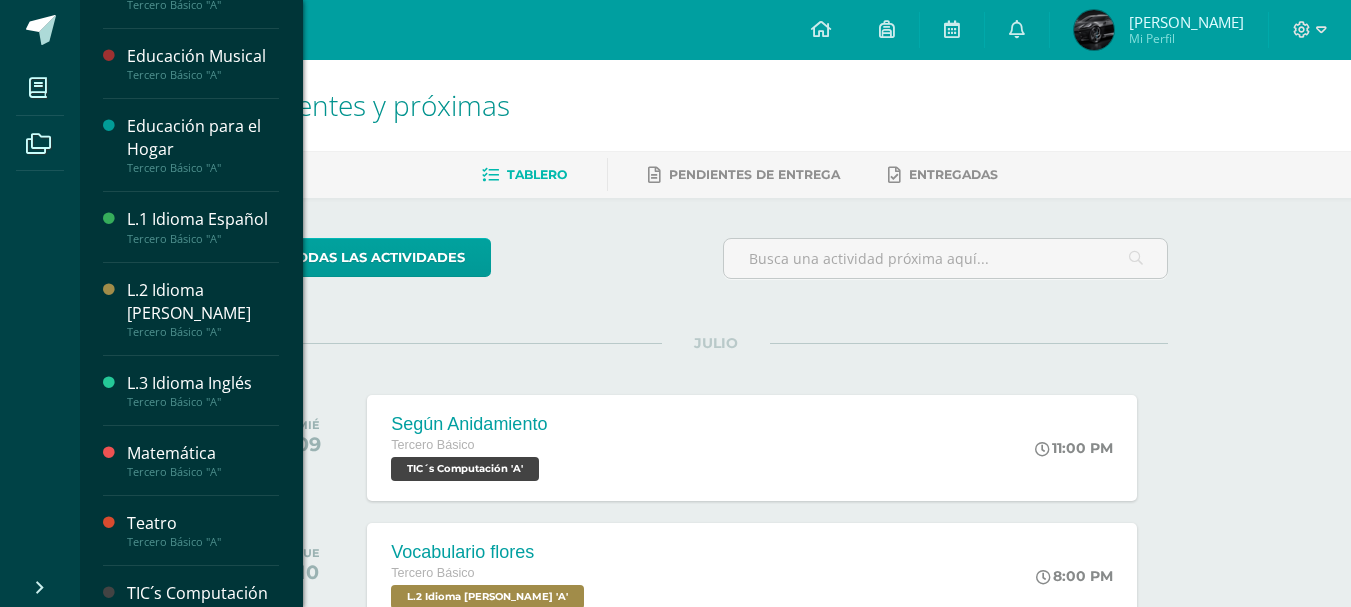 click on "Artes Industriales
Tercero
Básico
"A"
Artes Plásticas
Tercero
Básico
"A"
Ciencias Naturales
Tercero
Básico
"A"
Ciencias Sociales y Formación Ciudadana
Tercero
Básico
"A"
Contabilidad
Tercero
Básico
"A"
Educación [DEMOGRAPHIC_DATA]
Ver Todos los Cursos" at bounding box center [191, 303] 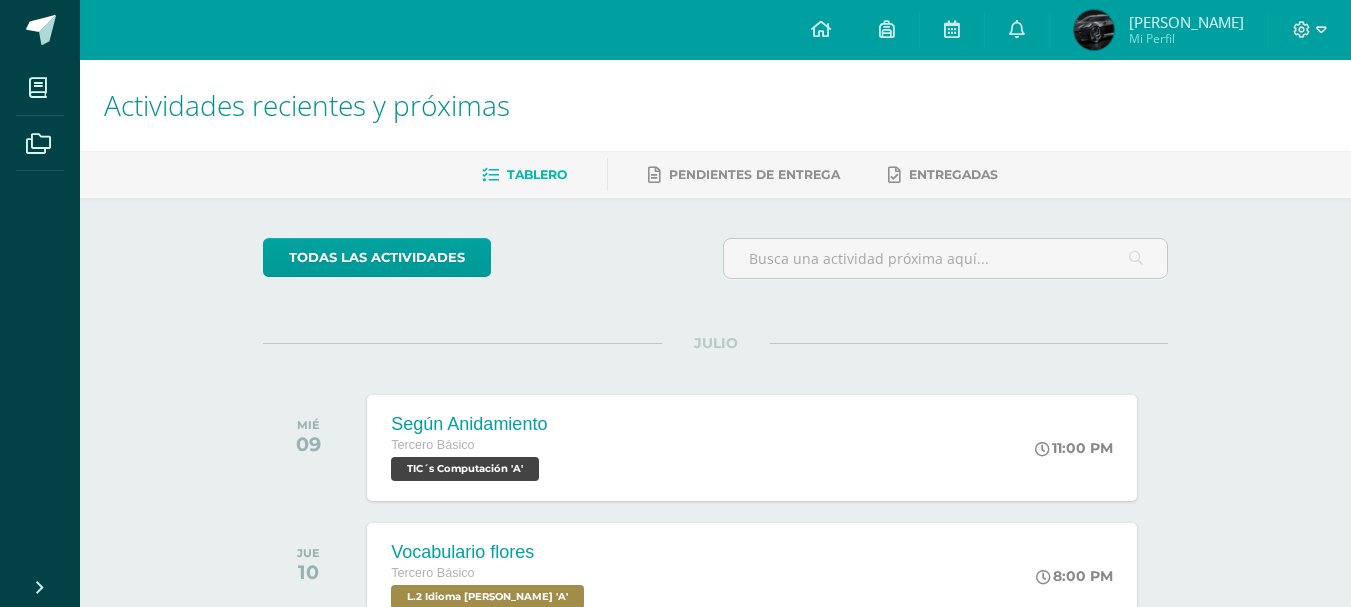 click on "Artes Industriales
Tercero
Básico
"A"
Artes Plásticas
Tercero
Básico
"A"
Ciencias Naturales
Tercero
Básico
"A"
Ciencias Sociales y Formación Ciudadana
Tercero
Básico
"A"
Contabilidad
Tercero
Básico
"A"
Educación [DEMOGRAPHIC_DATA]
Ver Todos los Cursos" at bounding box center (-256, 303) 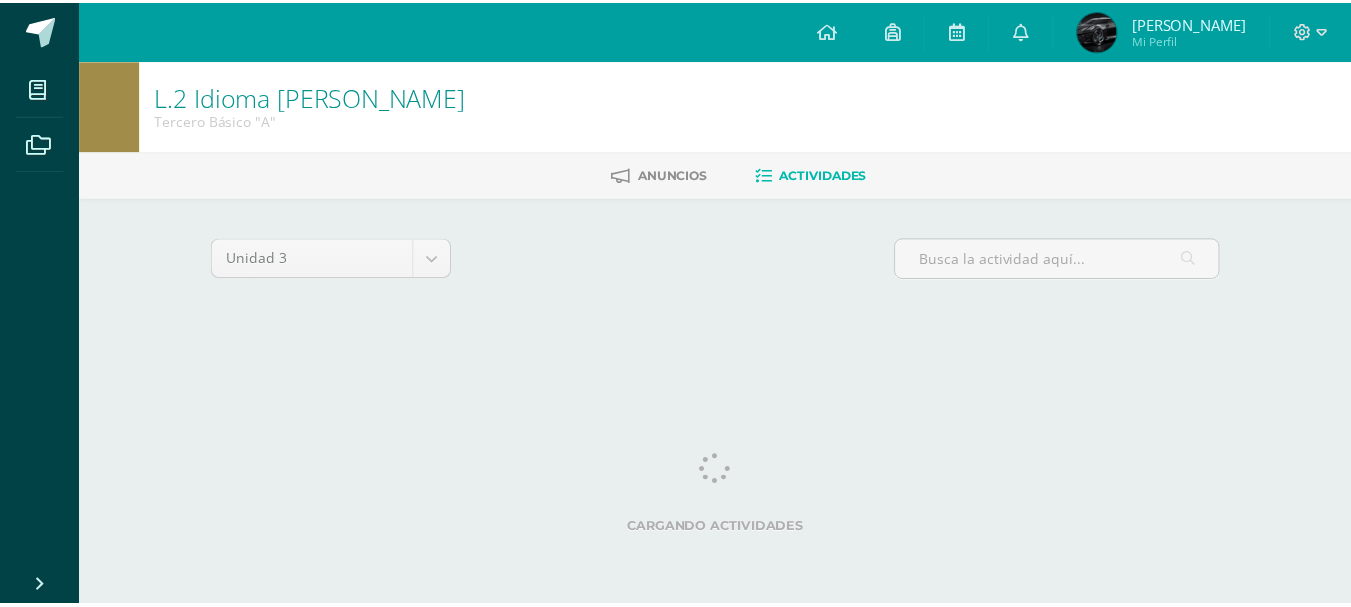 scroll, scrollTop: 0, scrollLeft: 0, axis: both 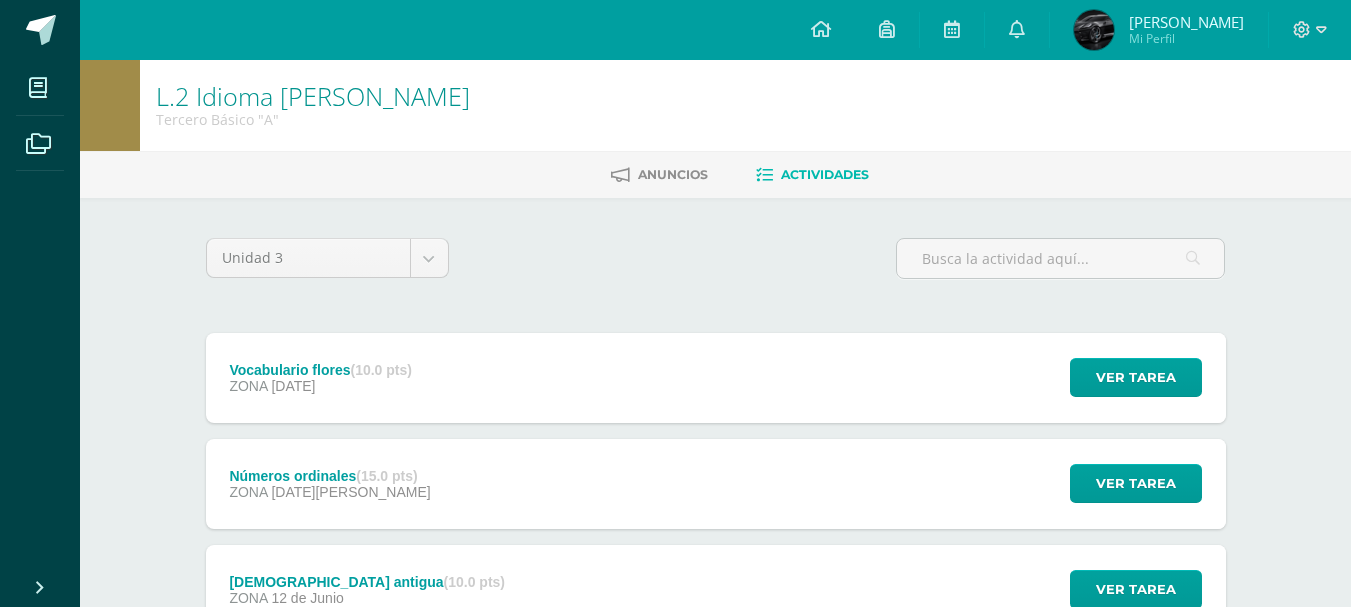 click on "Números ordinales  (15.0 pts)
ZONA
03 de Julio" at bounding box center (330, 484) 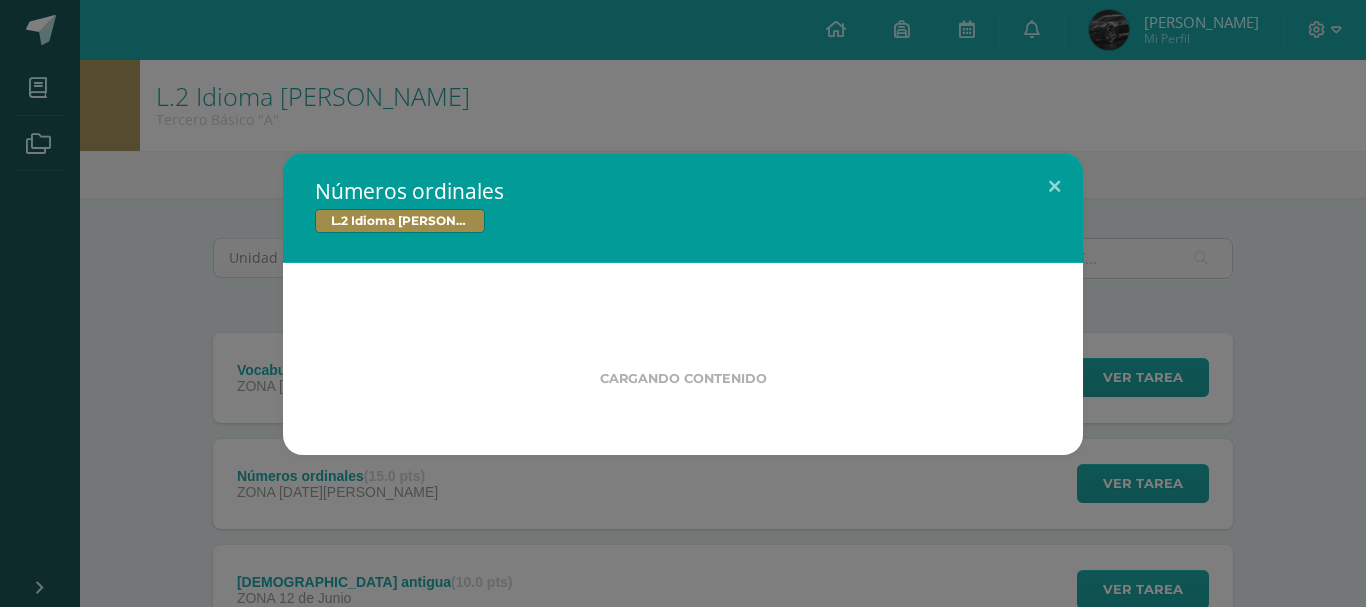 click on "Números ordinales
L.2 Idioma Maya Kaqchikel
Cargando contenido" at bounding box center (683, 304) 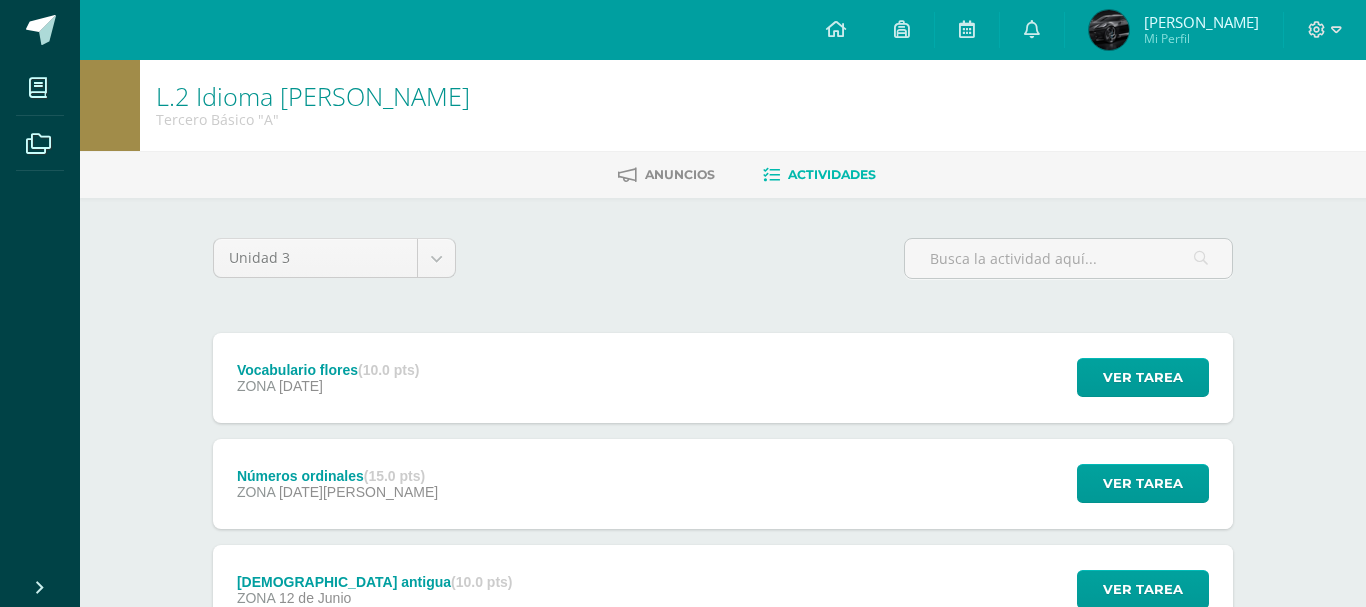 click on "Números ordinales
L.2 Idioma Maya Kaqchikel
Cargando contenido" at bounding box center [683, 304] 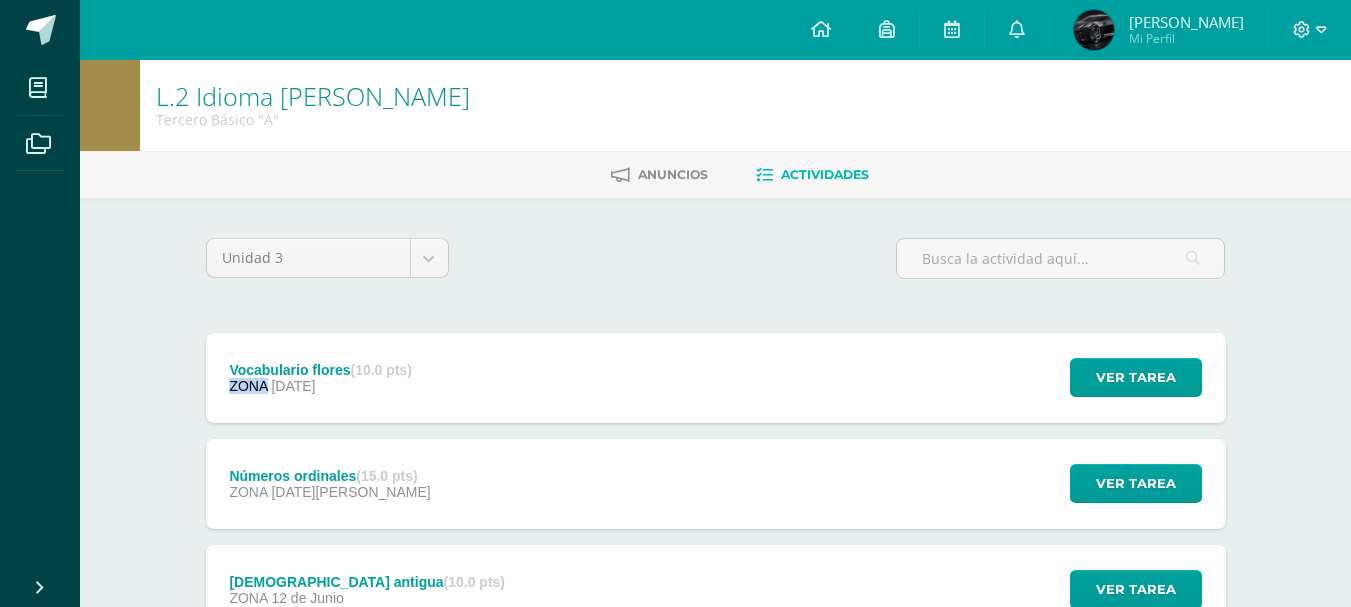 click on "ZONA" at bounding box center [248, 386] 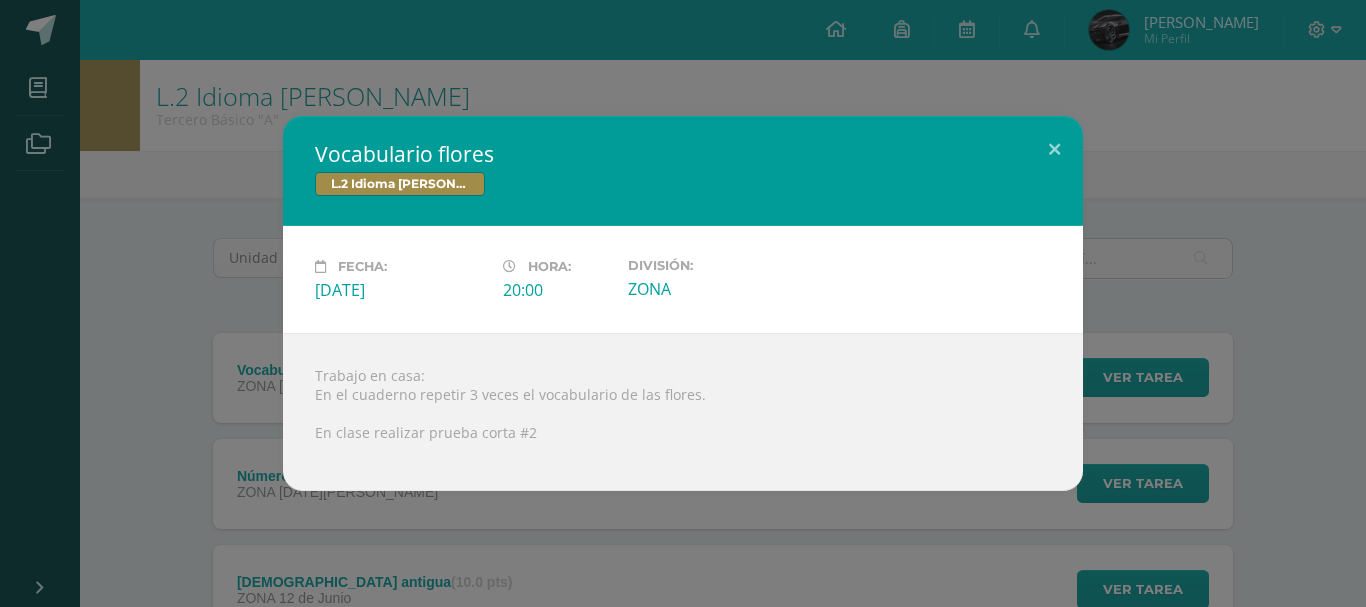 click on "Vocabulario flores
L.2 Idioma [PERSON_NAME]
Fecha:
[DATE][PERSON_NAME]:
20:00
División:" at bounding box center (683, 303) 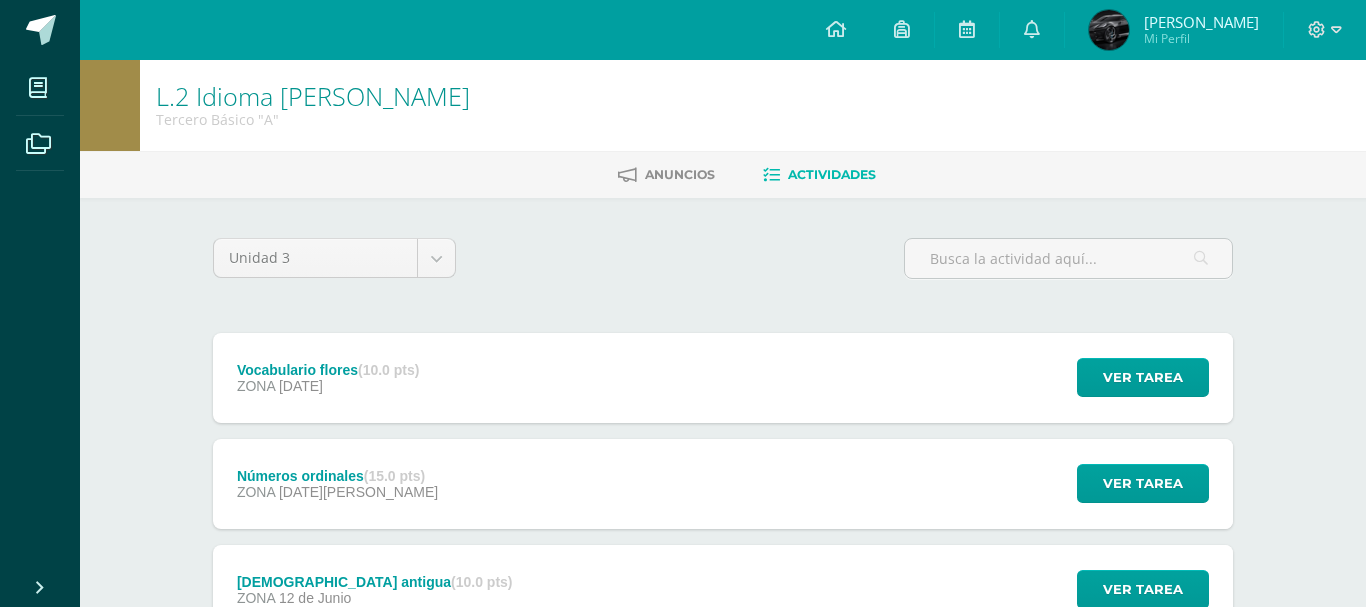 click on "Vocabulario flores
L.2 Idioma [PERSON_NAME]
Fecha:
[DATE][PERSON_NAME]:
20:00
División:" at bounding box center (683, 303) 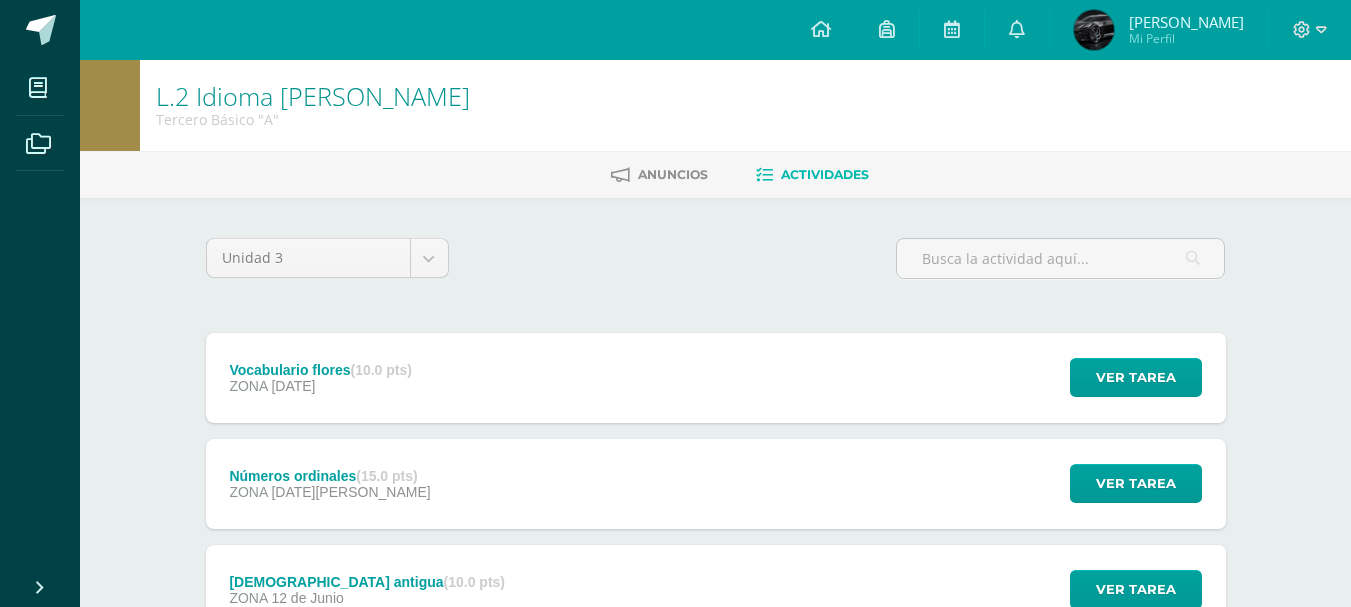 click on "03 de Julio" at bounding box center [350, 492] 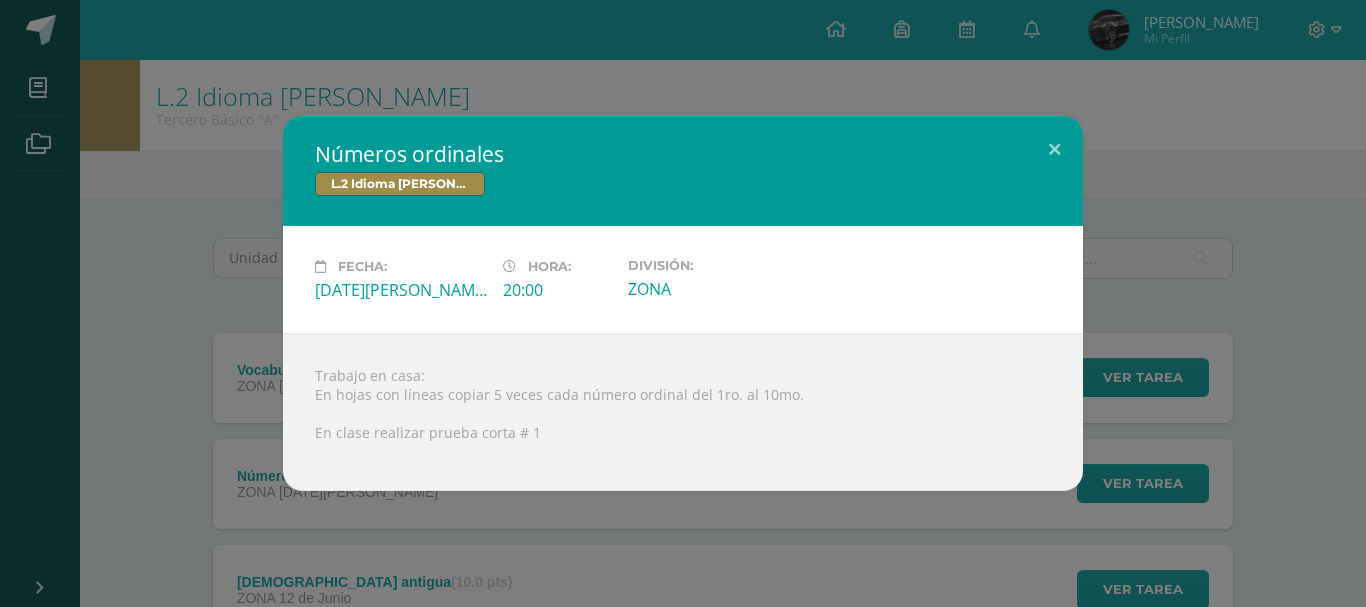 click on "Números ordinales
L.2 Idioma Maya Kaqchikel
Fecha:
Jueves 03 de Julio
Hora:
20:00
División:" at bounding box center [683, 303] 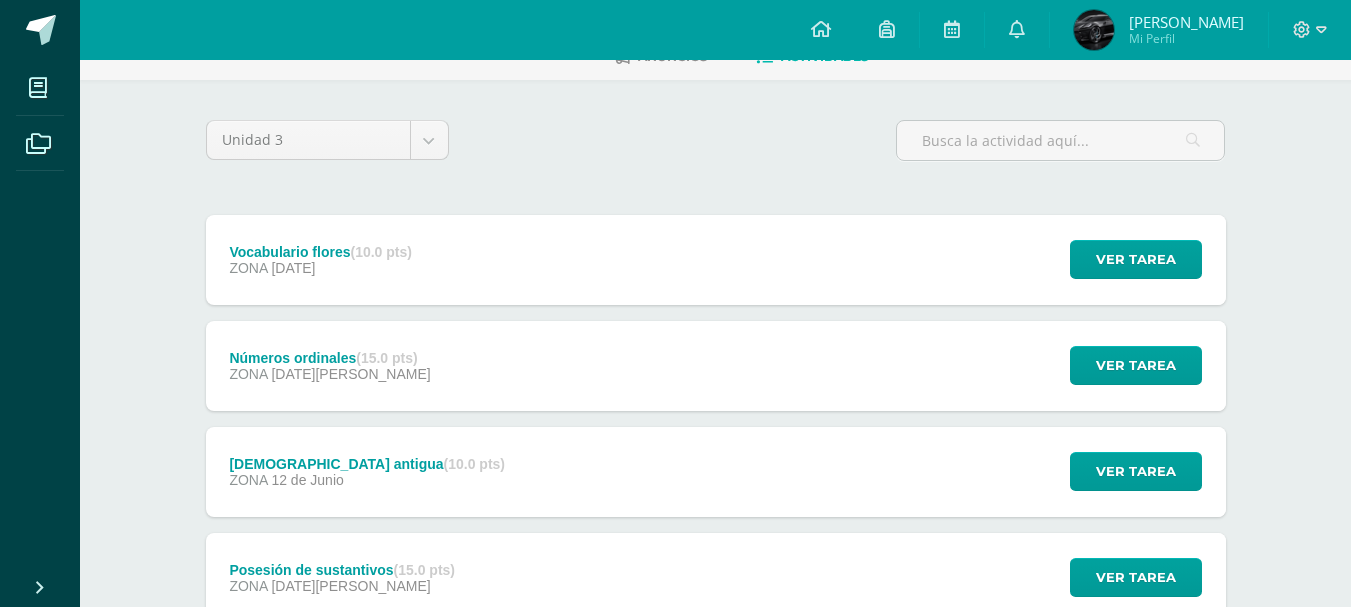 scroll, scrollTop: 137, scrollLeft: 0, axis: vertical 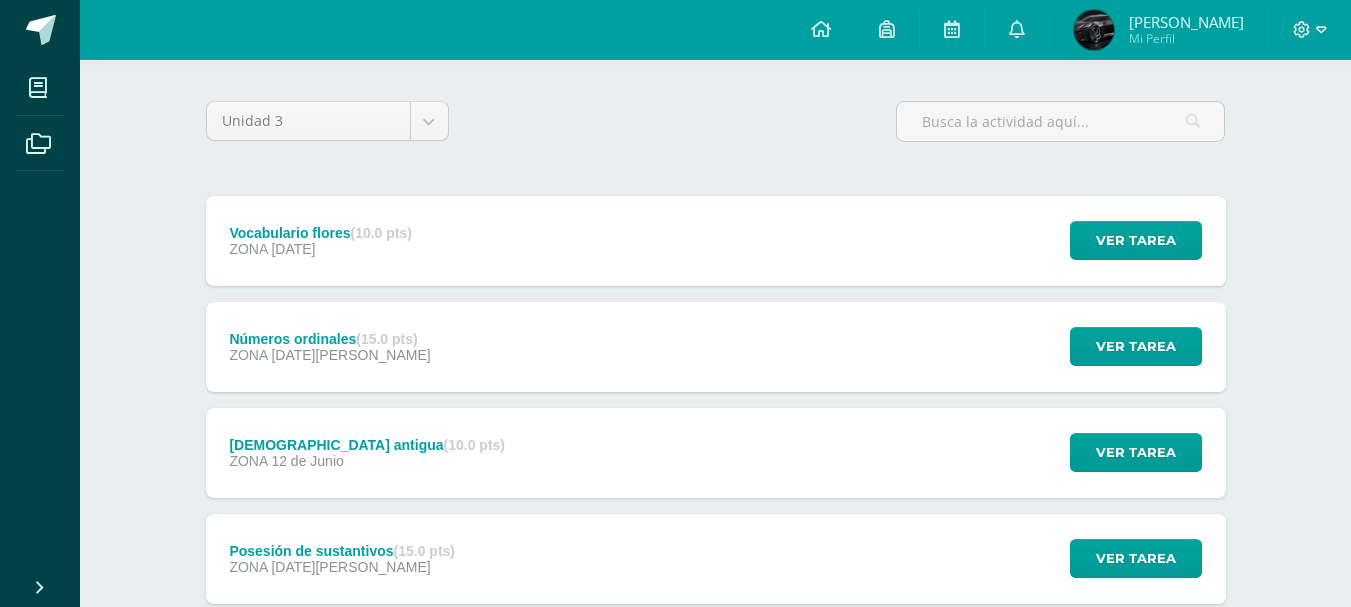 click on "Escritura antigua  (10.0 pts)
ZONA
12 de Junio
Ver tarea
Escritura antigua
L.2 Idioma Maya Kaqchikel
Cargando contenido" at bounding box center (716, 453) 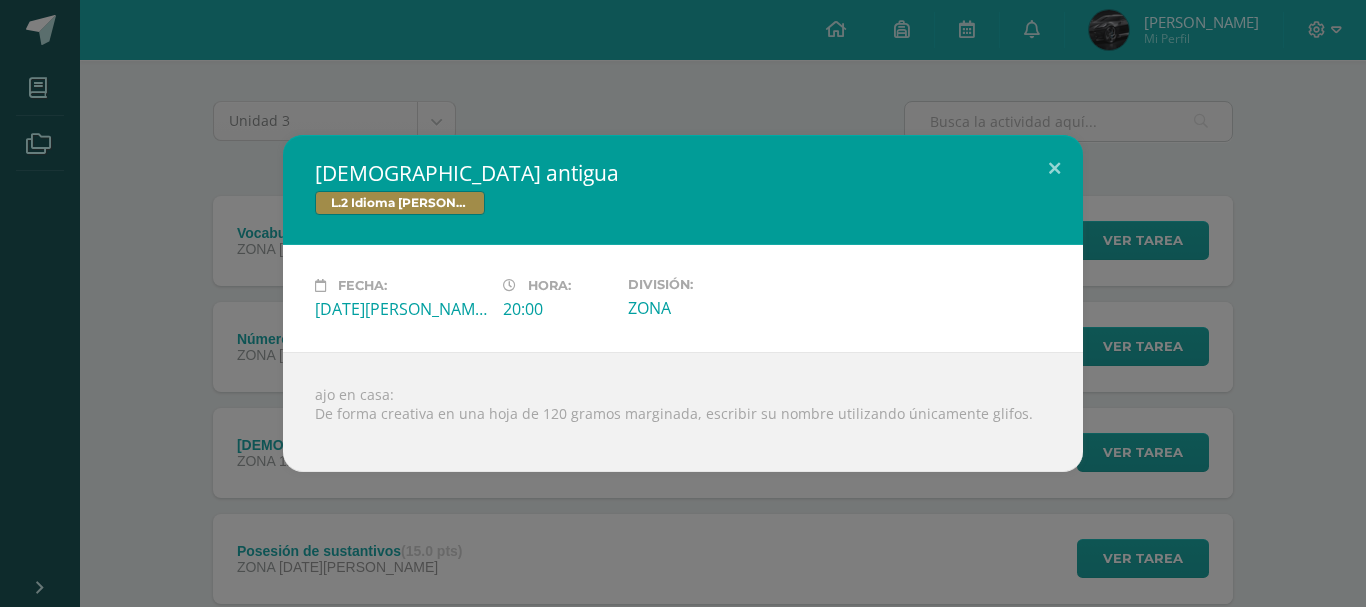 click on "Escritura antigua
L.2 Idioma Maya Kaqchikel
Fecha:
Jueves 12 de Junio
Hora:
20:00
División:" at bounding box center [683, 303] 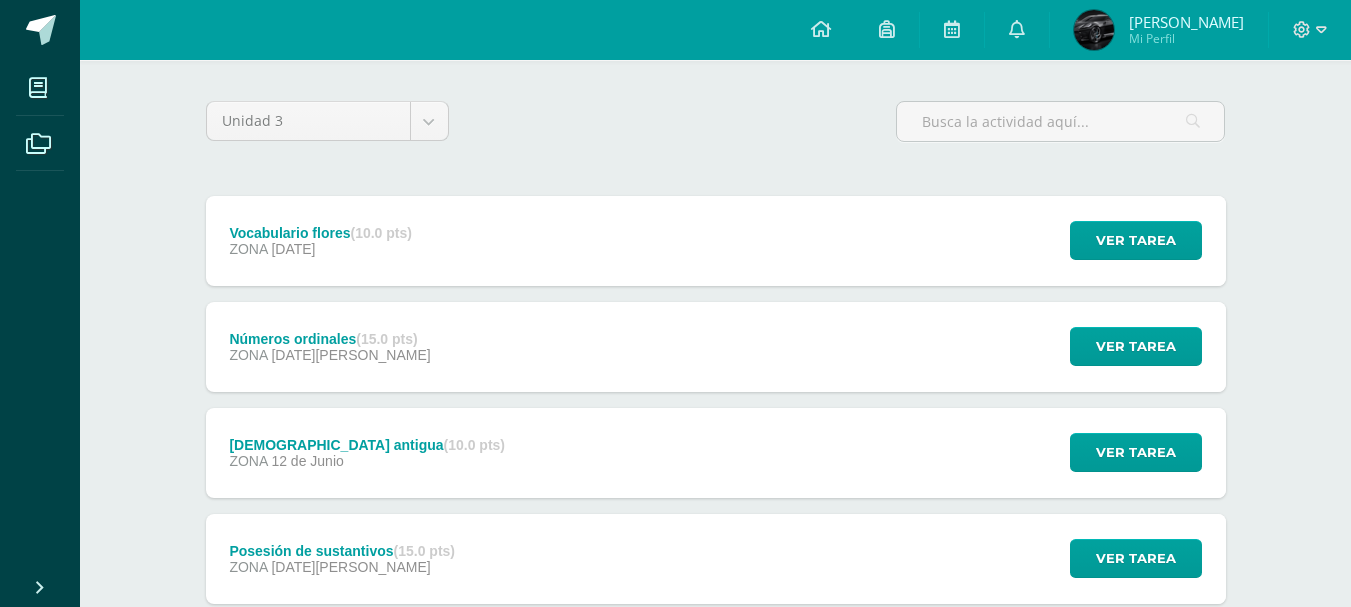 click on "09 de Junio" at bounding box center [350, 567] 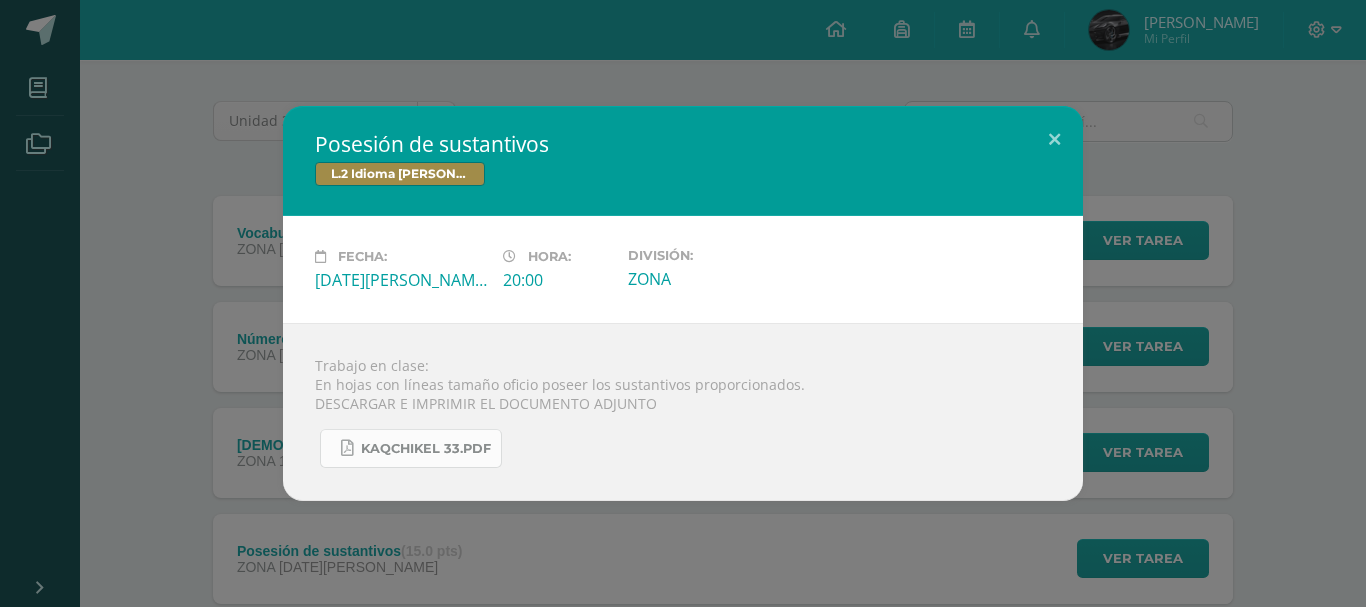 click on "KAQCHIKEL 33.pdf" at bounding box center (411, 448) 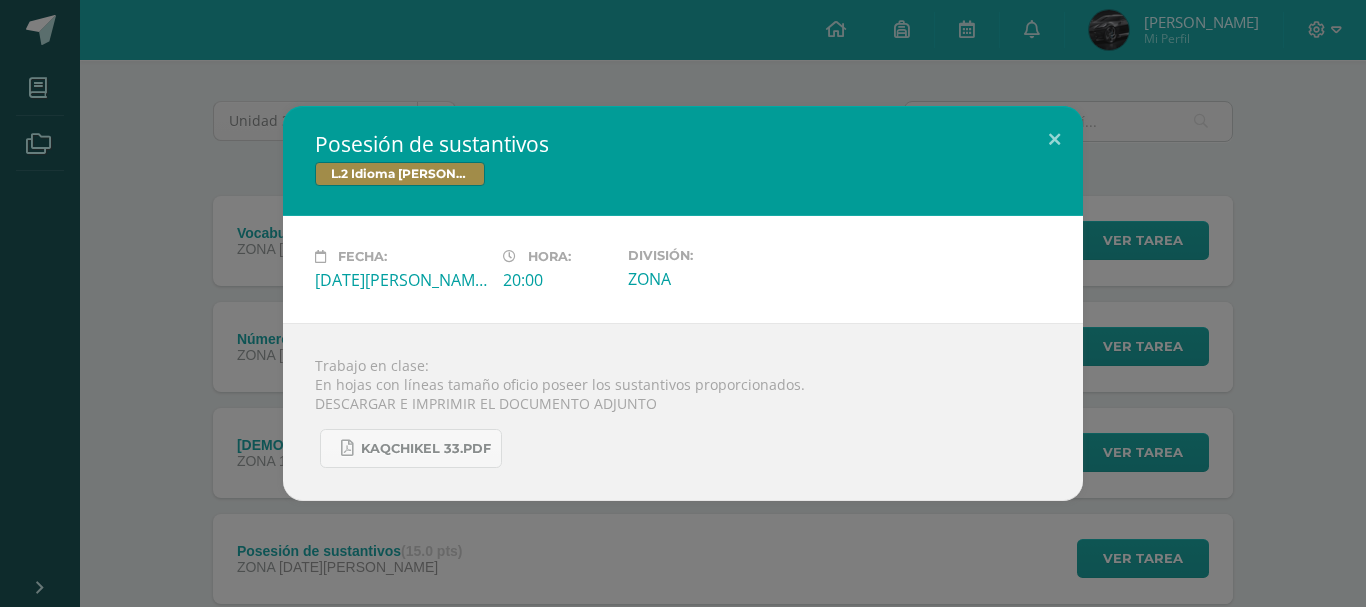 click on "Posesión de sustantivos
L.2 Idioma Maya Kaqchikel
Fecha:
Lunes 09 de Junio
Hora:
20:00
División:" at bounding box center (683, 303) 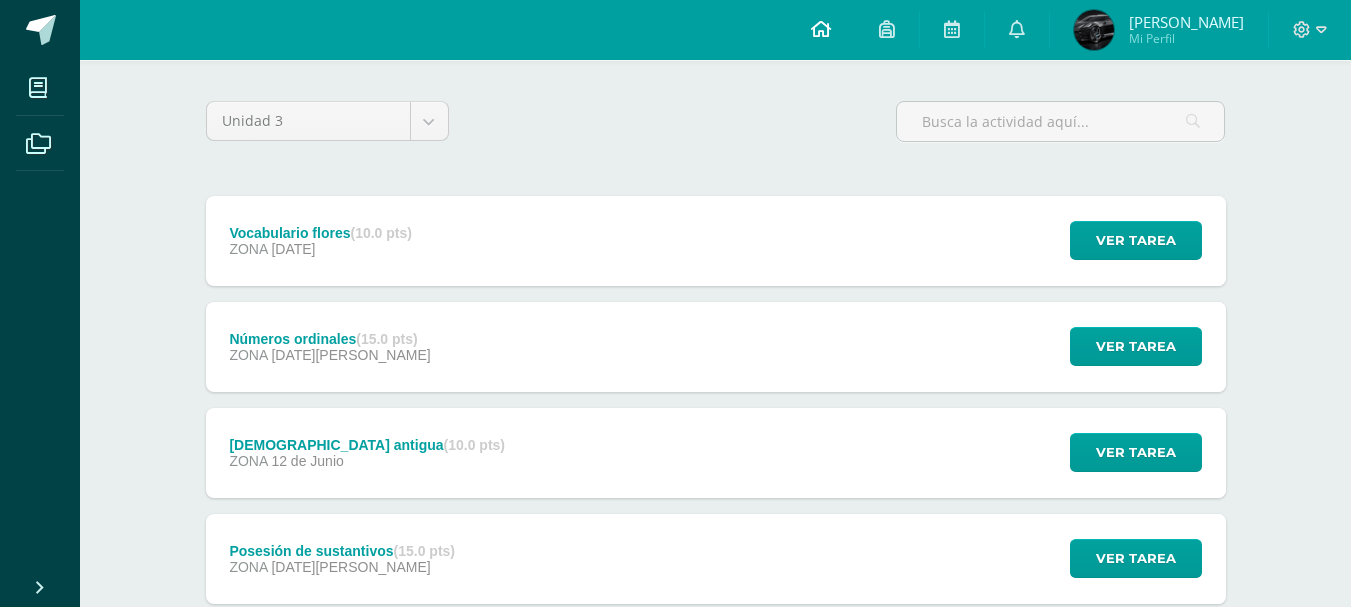 click at bounding box center [821, 29] 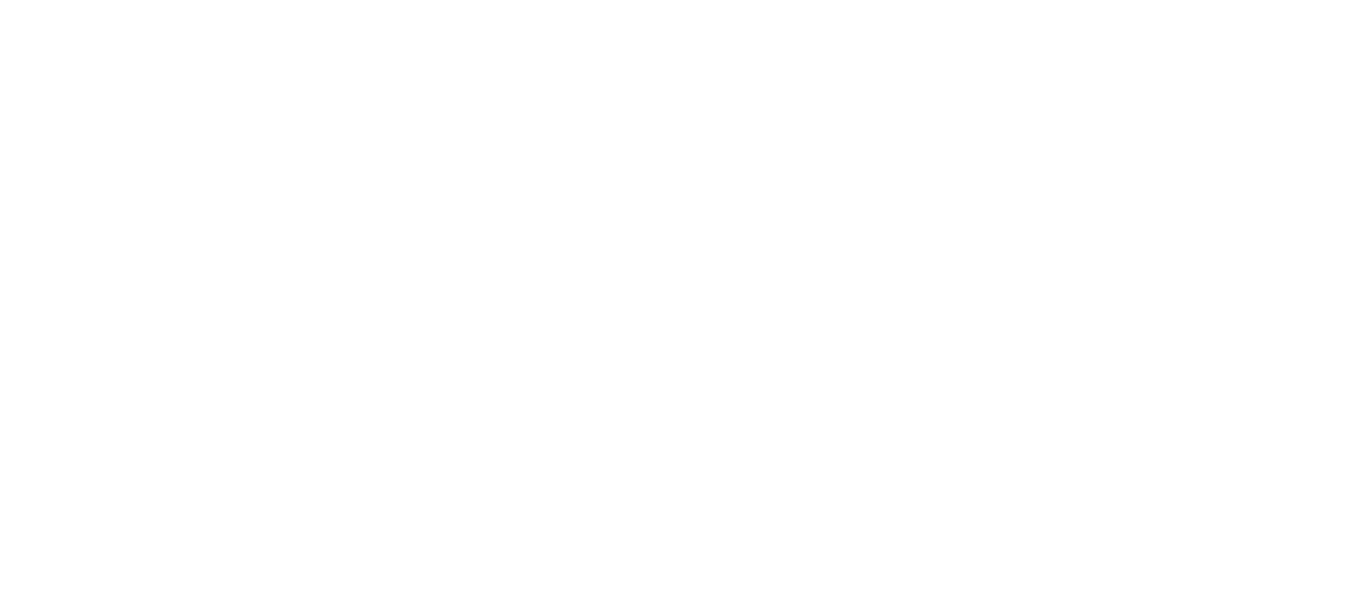scroll, scrollTop: 0, scrollLeft: 0, axis: both 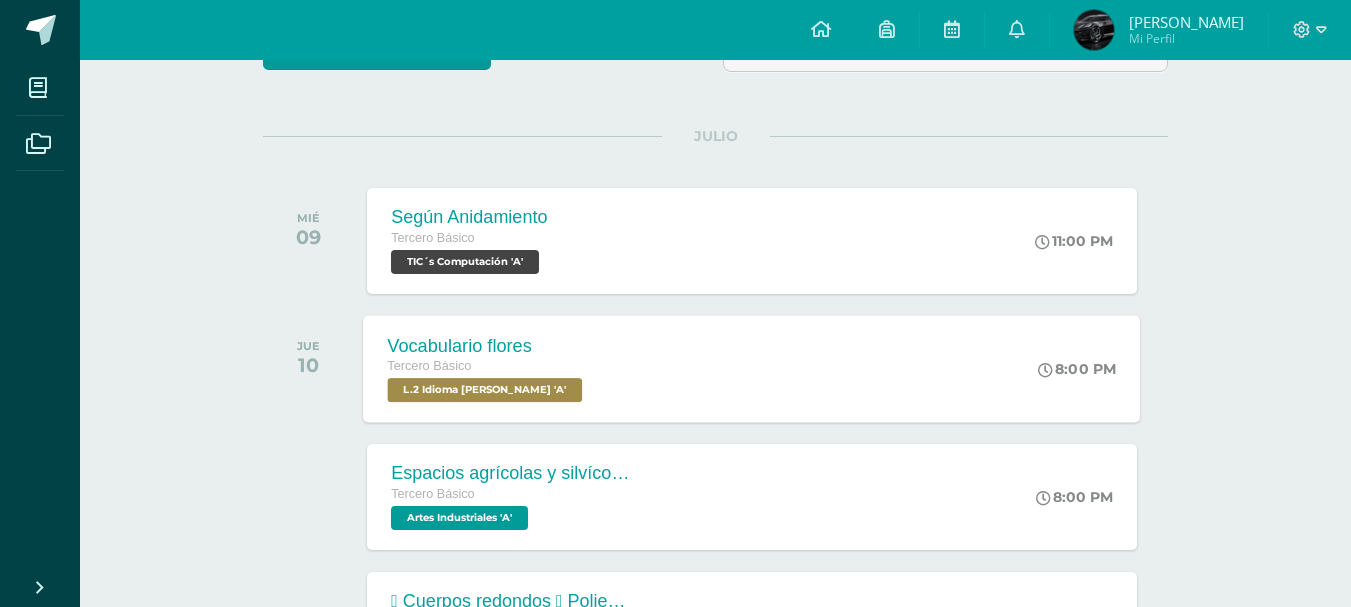 click on "Tercero Básico" at bounding box center [488, 367] 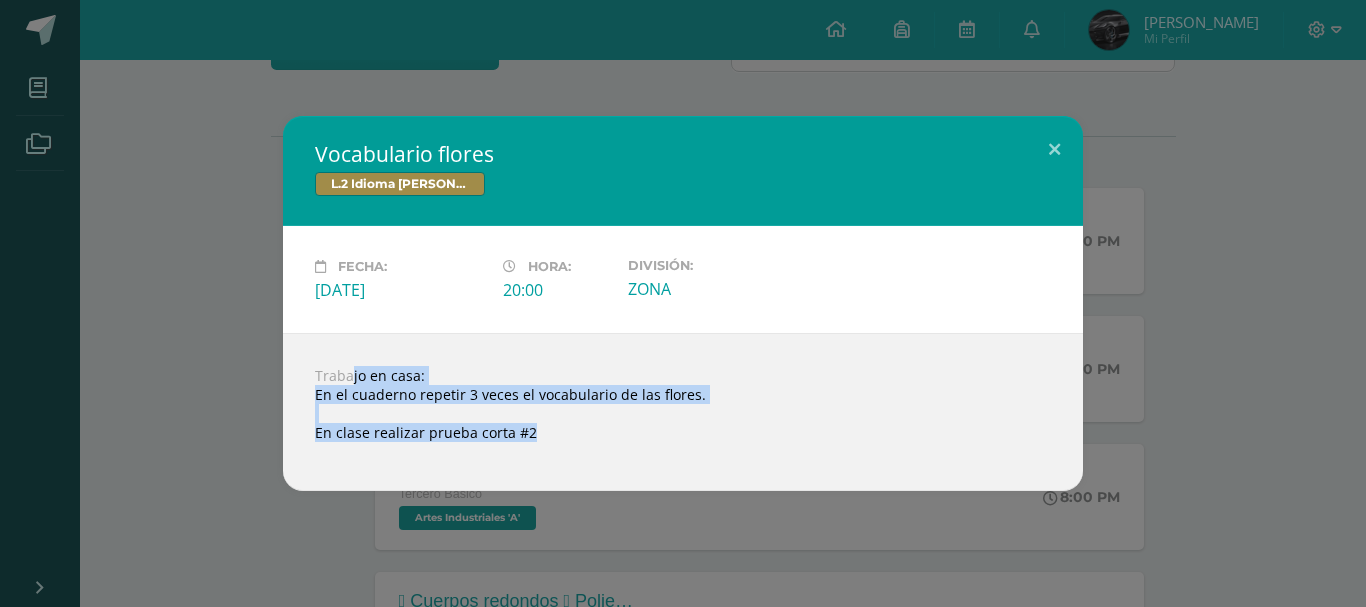 drag, startPoint x: 307, startPoint y: 372, endPoint x: 737, endPoint y: 454, distance: 437.74878 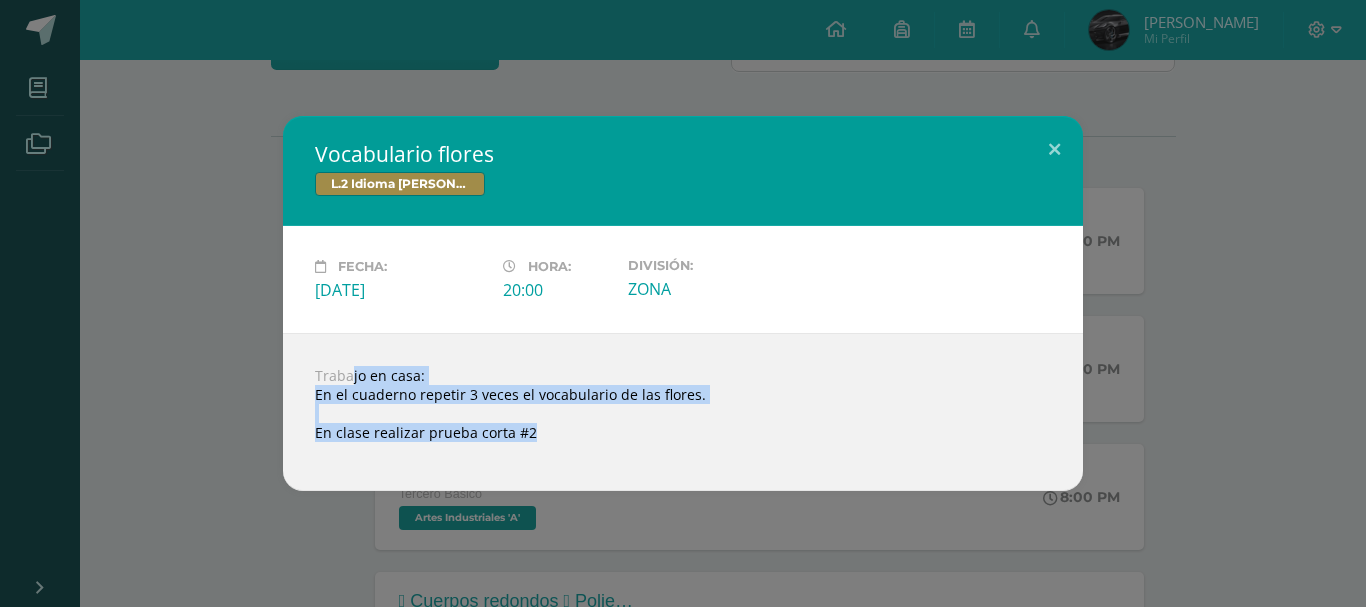 drag, startPoint x: 1162, startPoint y: 406, endPoint x: 1365, endPoint y: 111, distance: 358.09775 